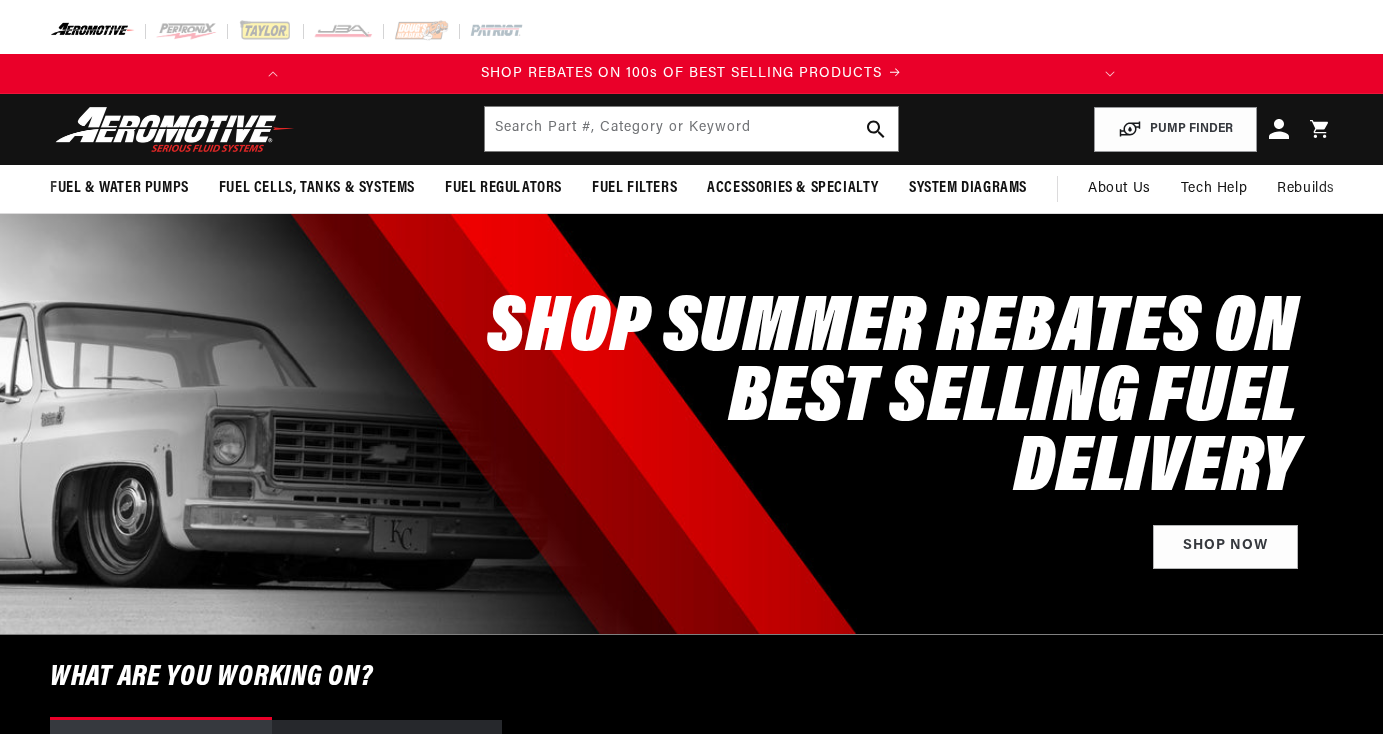 scroll, scrollTop: 0, scrollLeft: 0, axis: both 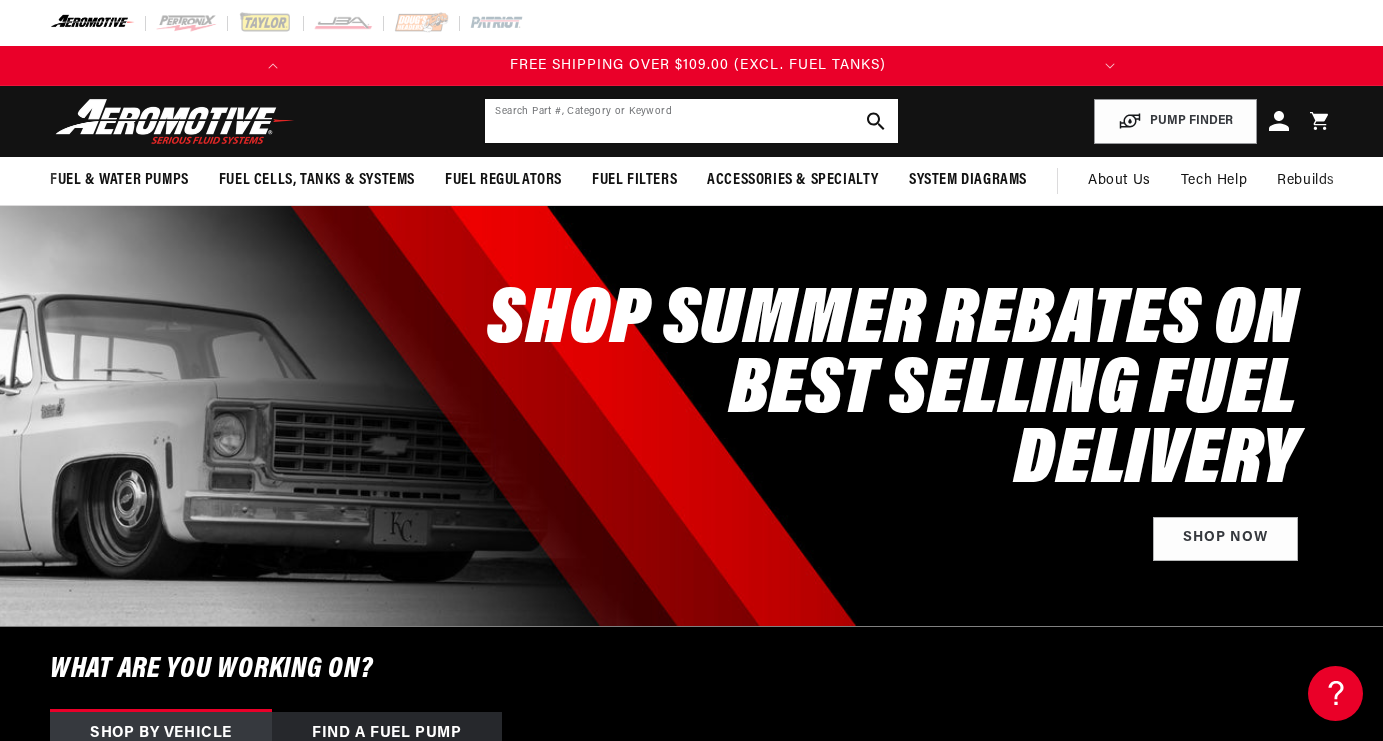 click 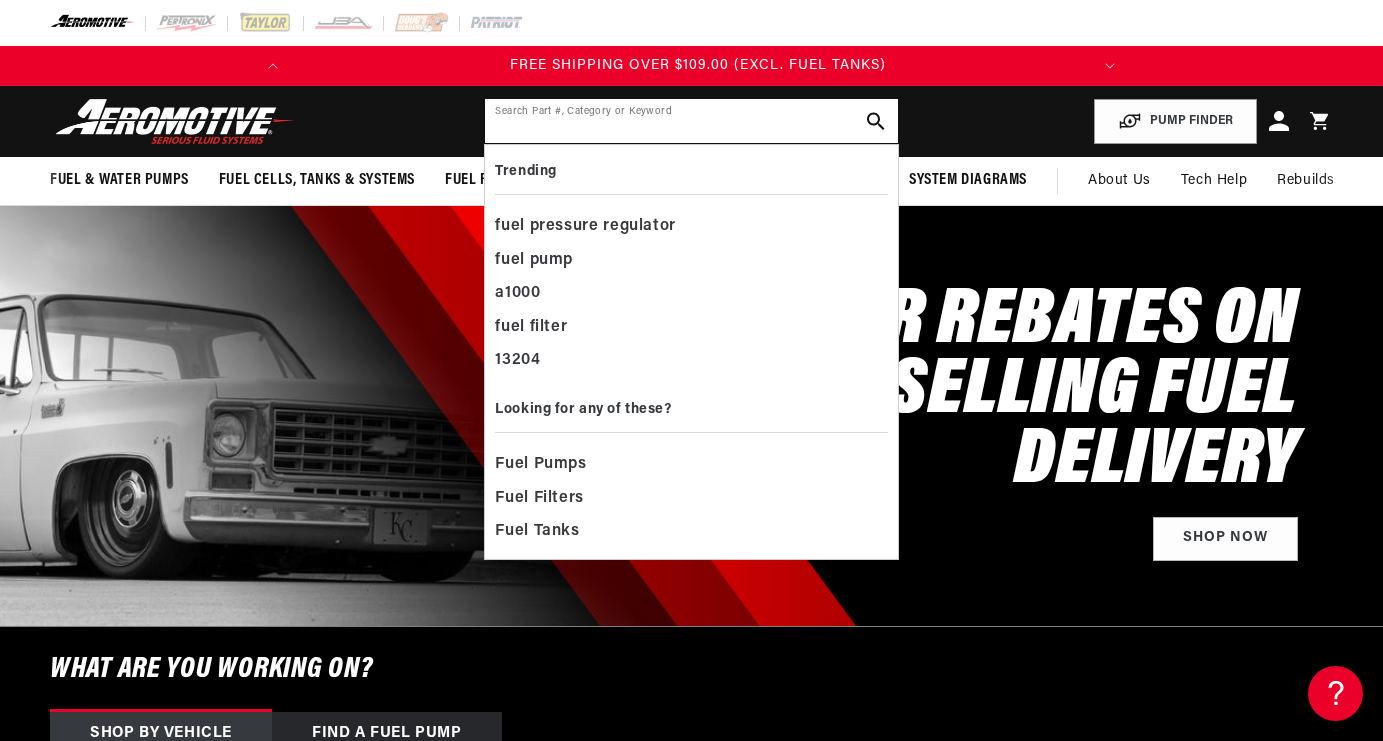 paste on "15632" 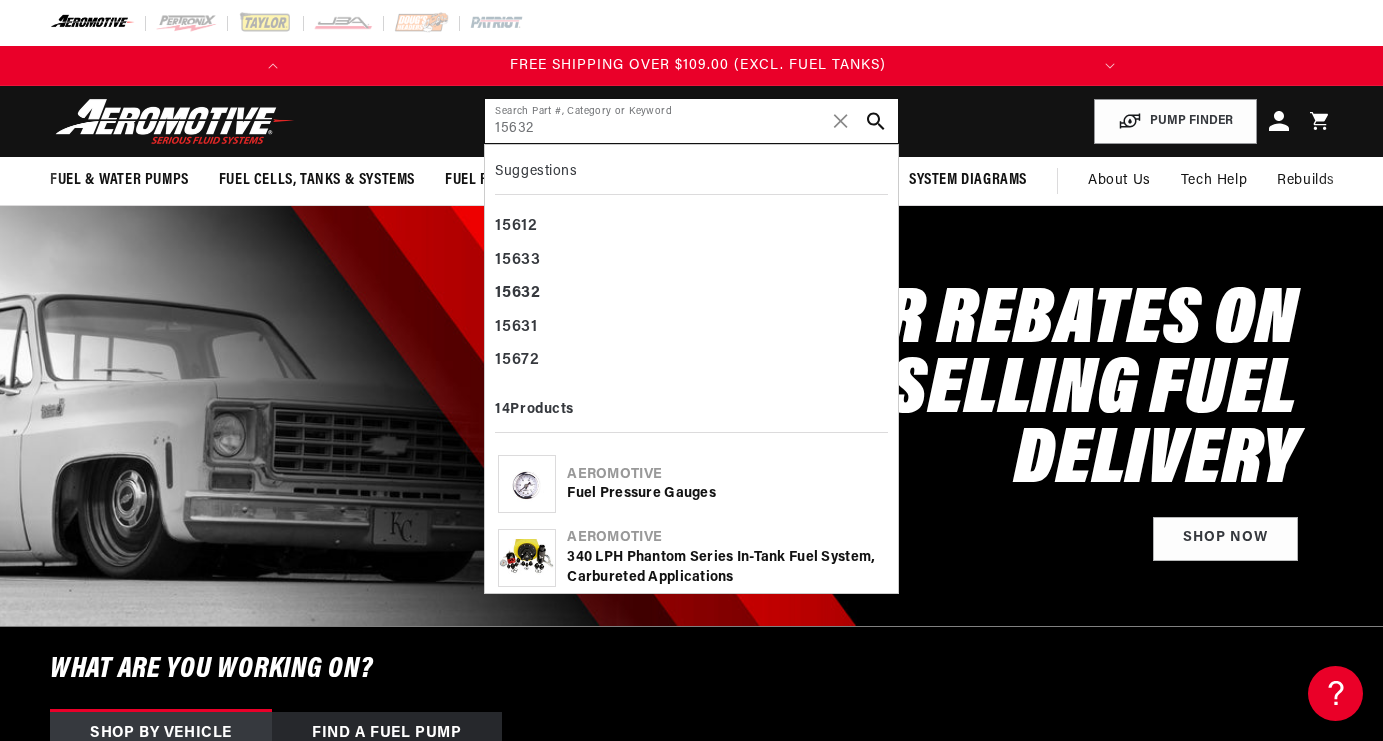 type on "15632" 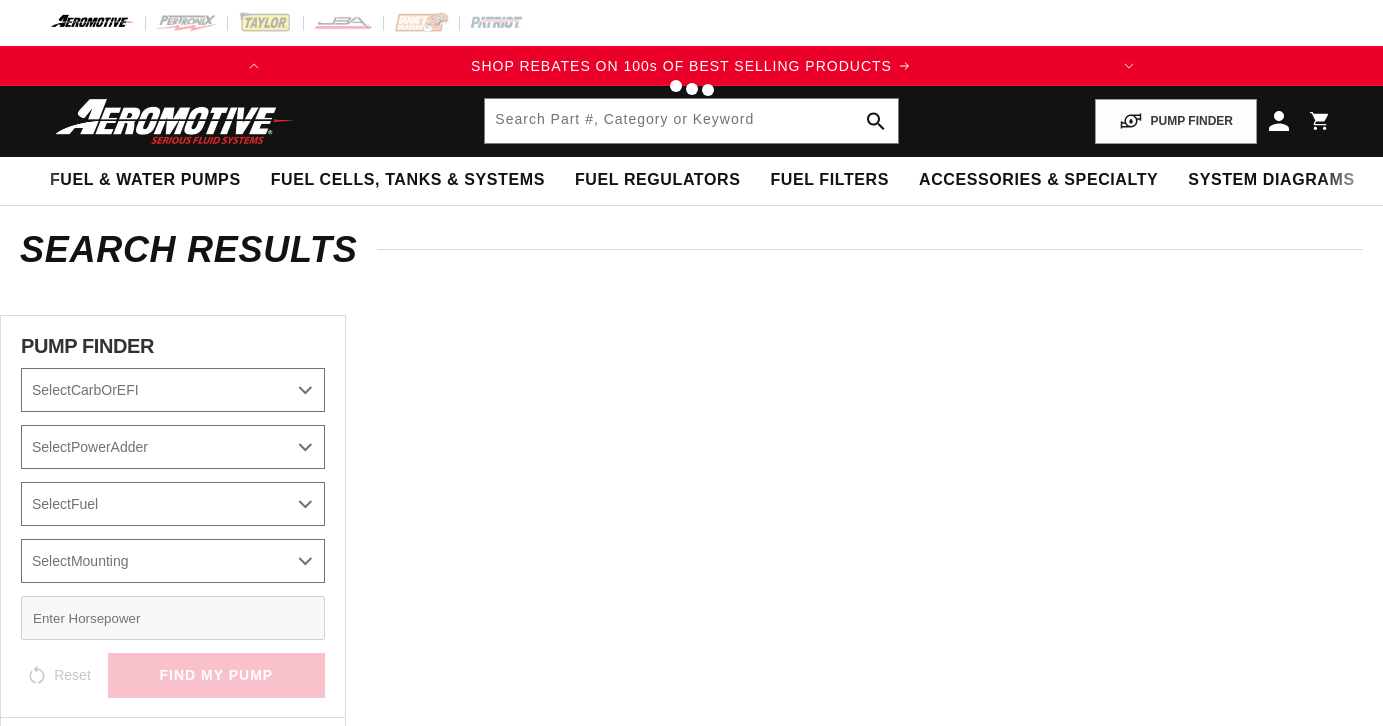 type on "15632" 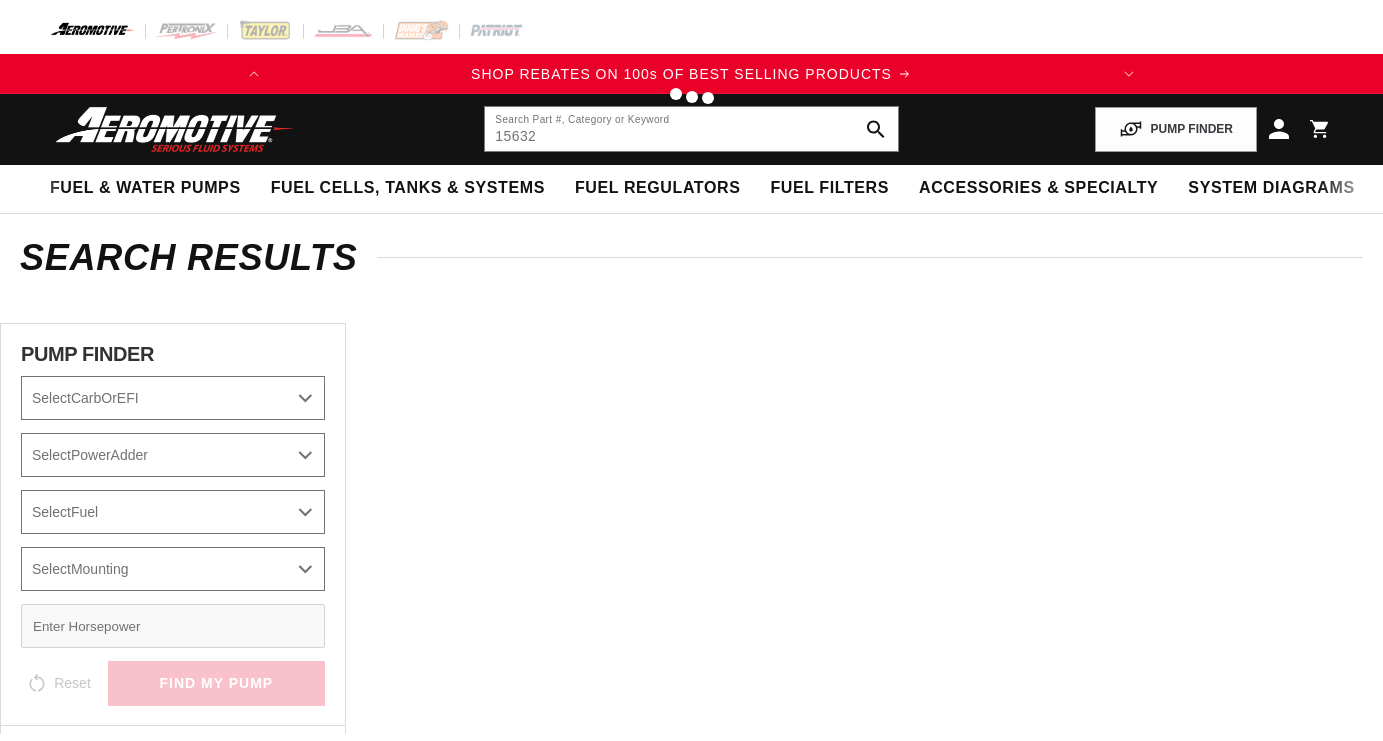 scroll, scrollTop: 0, scrollLeft: 0, axis: both 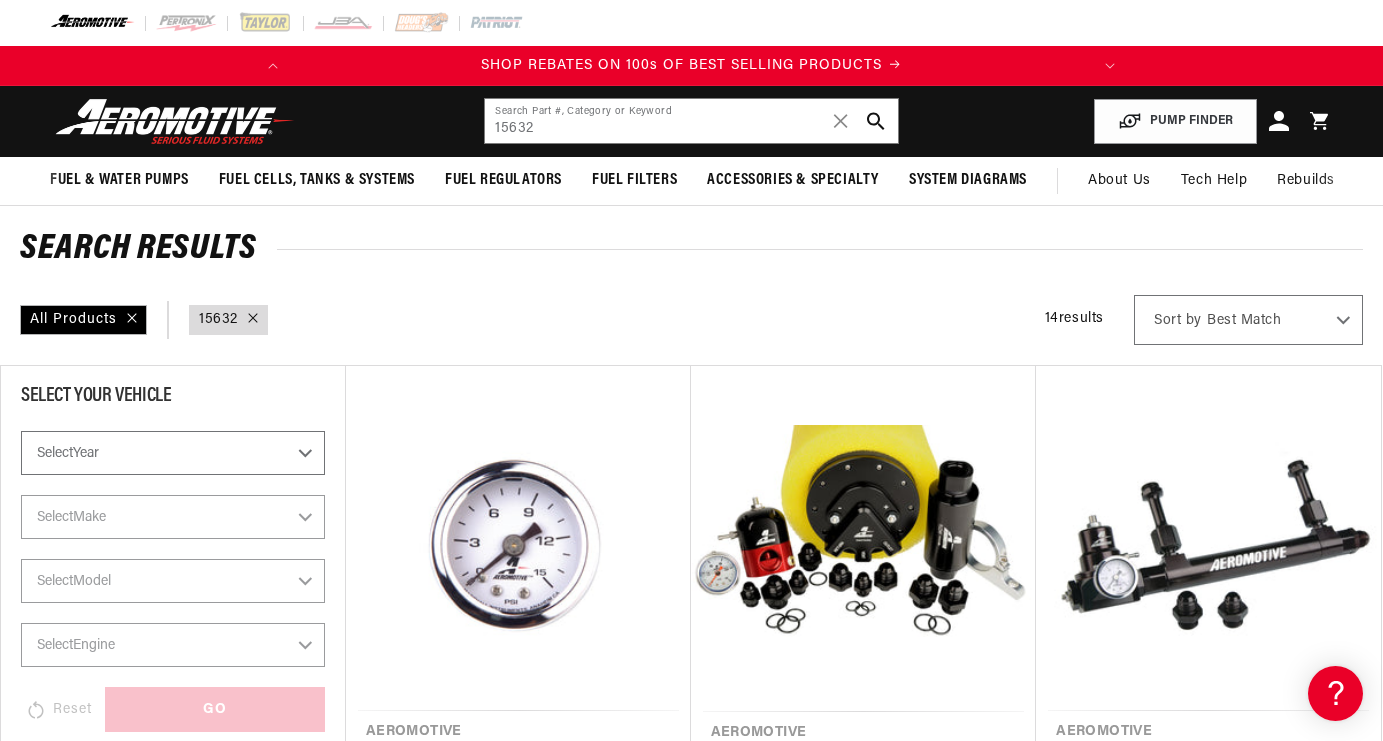 click on "Fuel Pressure Gauges" at bounding box center (518, 755) 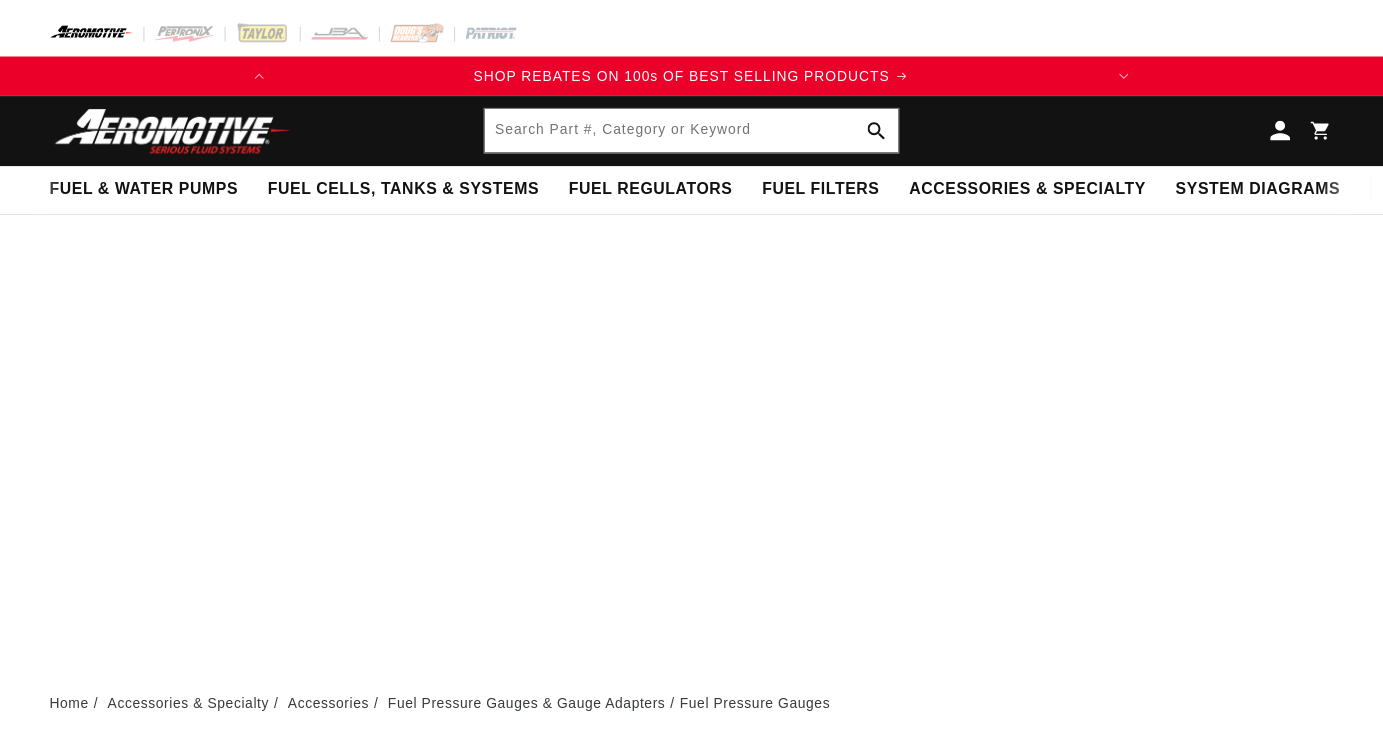 scroll, scrollTop: 0, scrollLeft: 0, axis: both 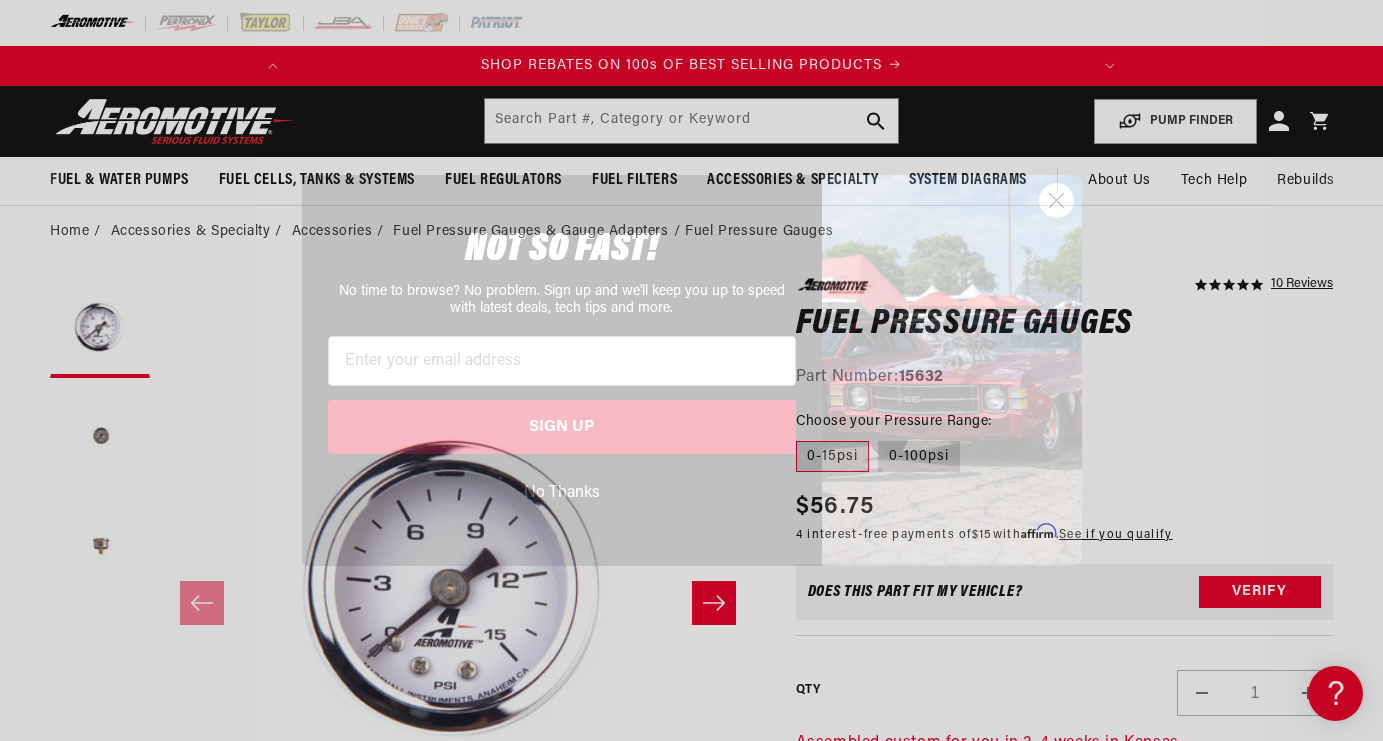 click 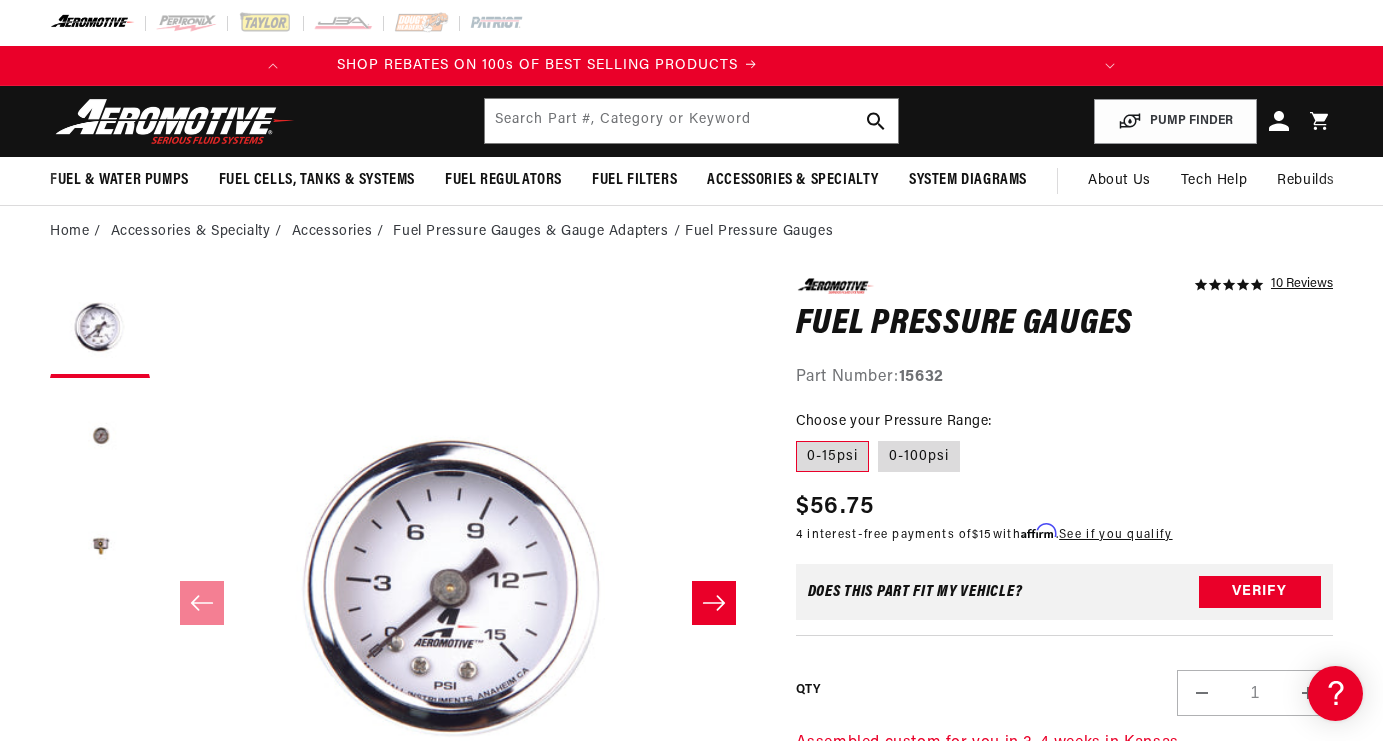scroll, scrollTop: 0, scrollLeft: 0, axis: both 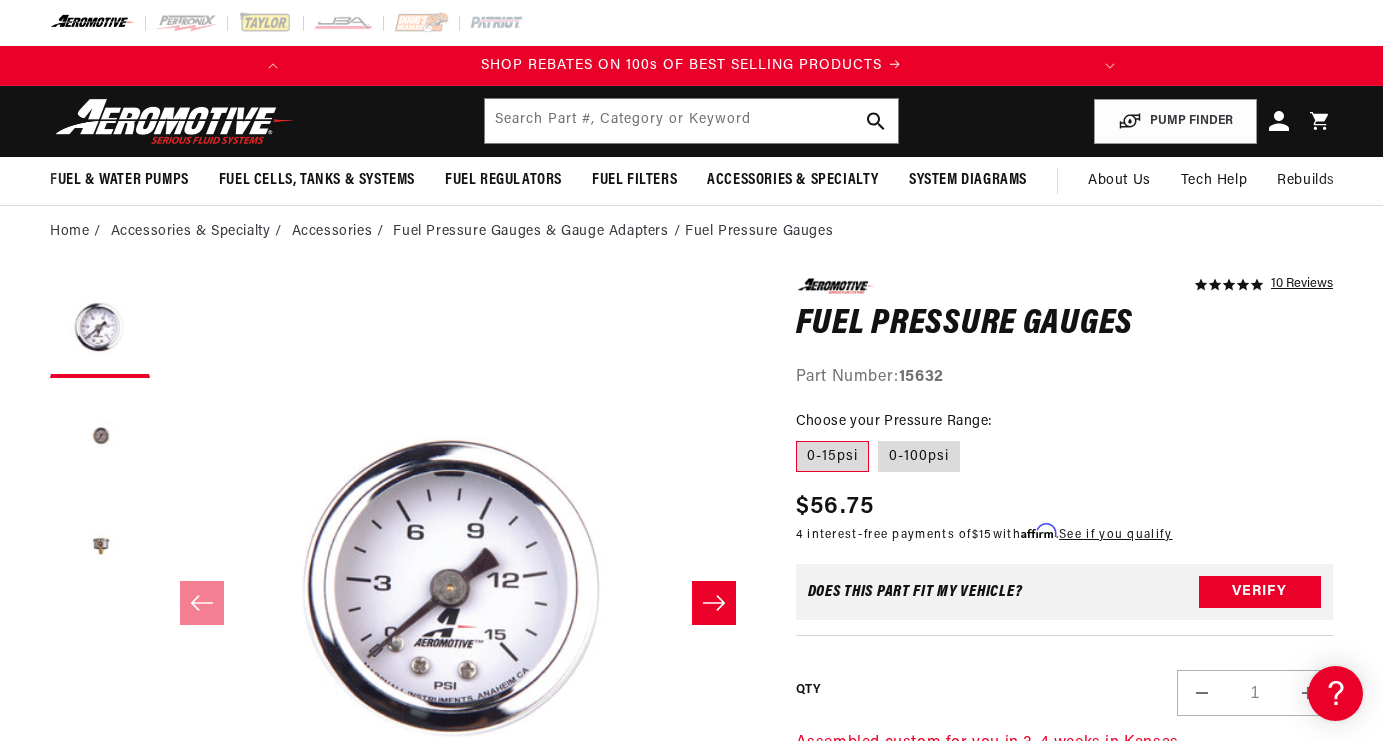 click at bounding box center (92, 23) 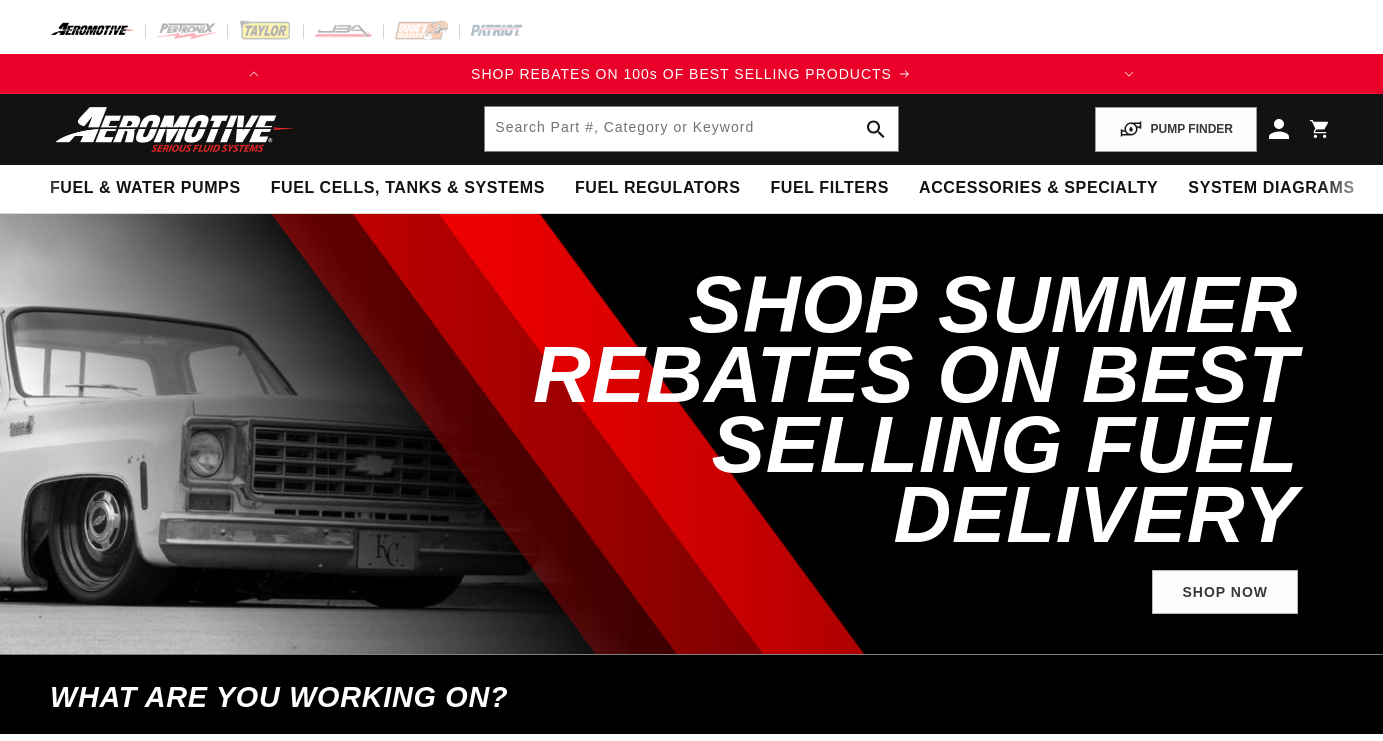 scroll, scrollTop: 0, scrollLeft: 0, axis: both 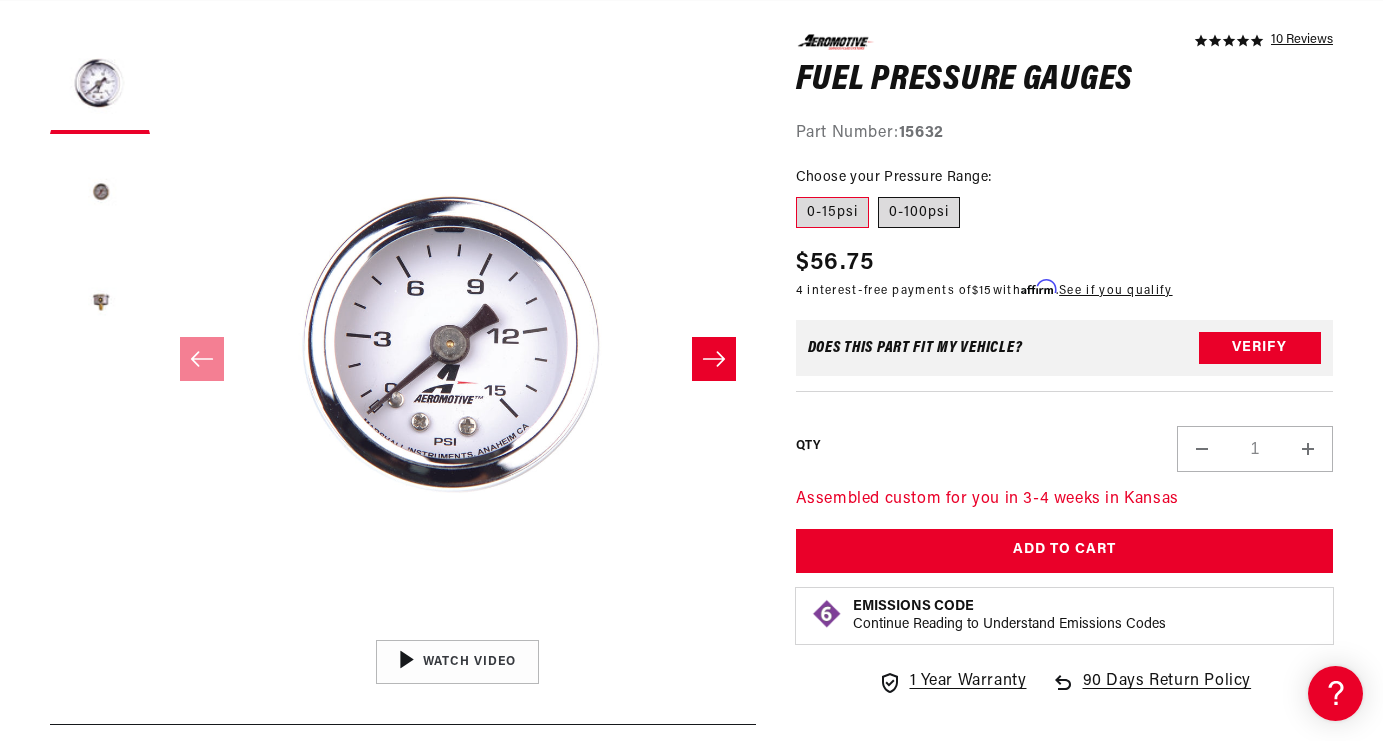 click on "0-100psi" at bounding box center (919, 213) 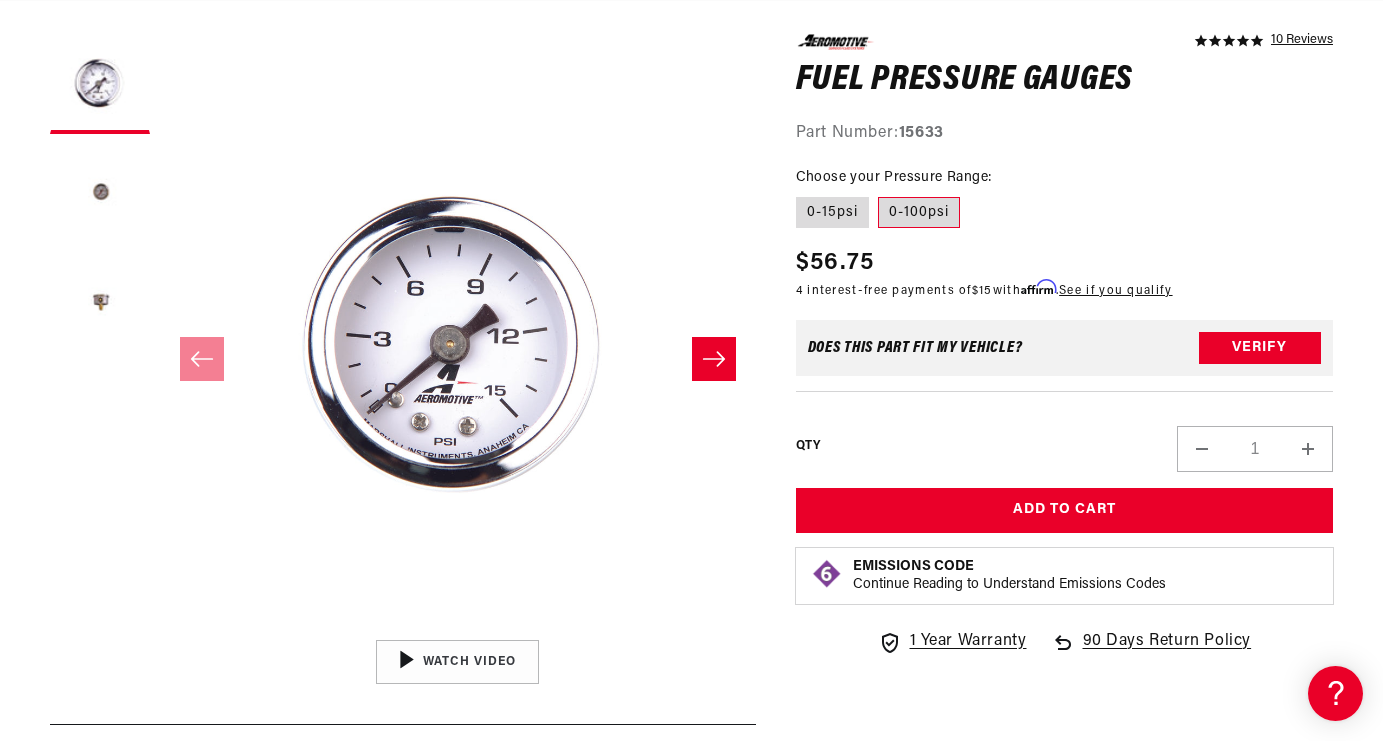 scroll, scrollTop: 0, scrollLeft: 791, axis: horizontal 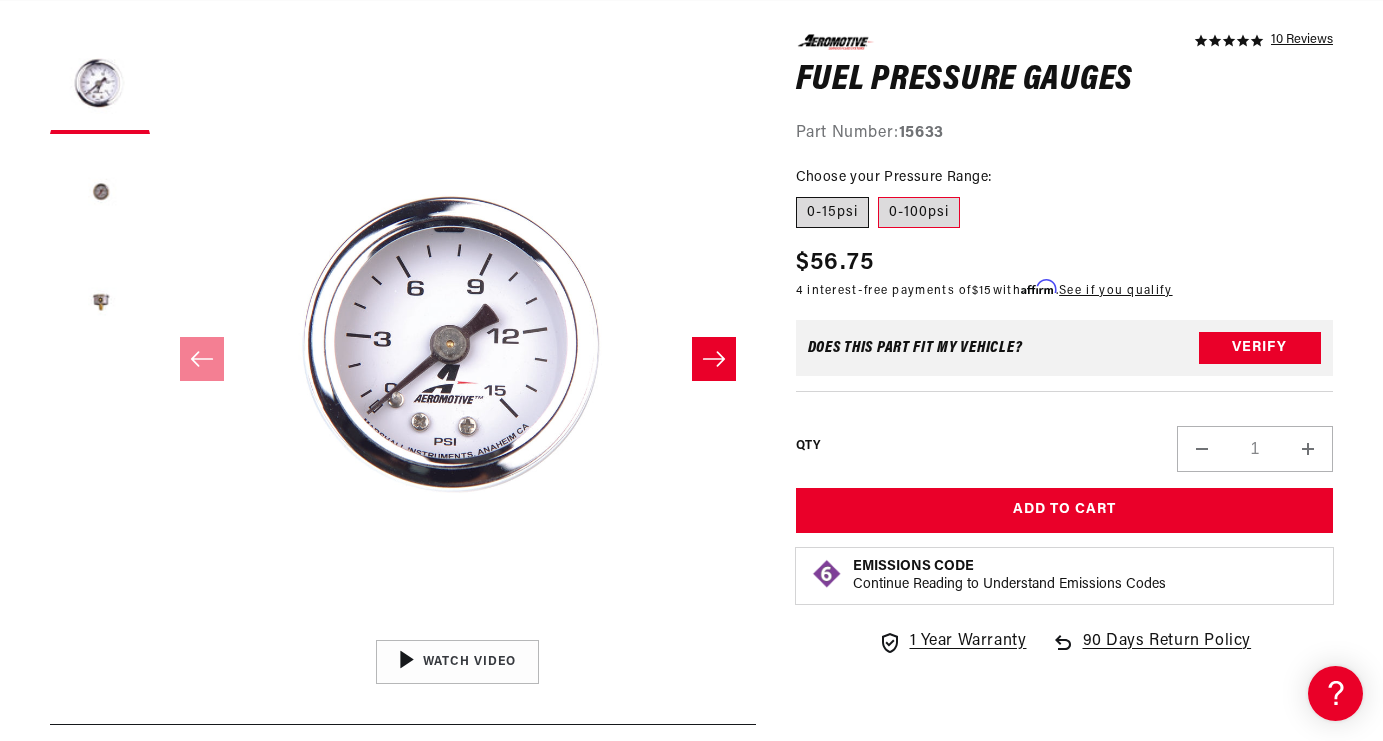 click on "0-15psi" at bounding box center (832, 213) 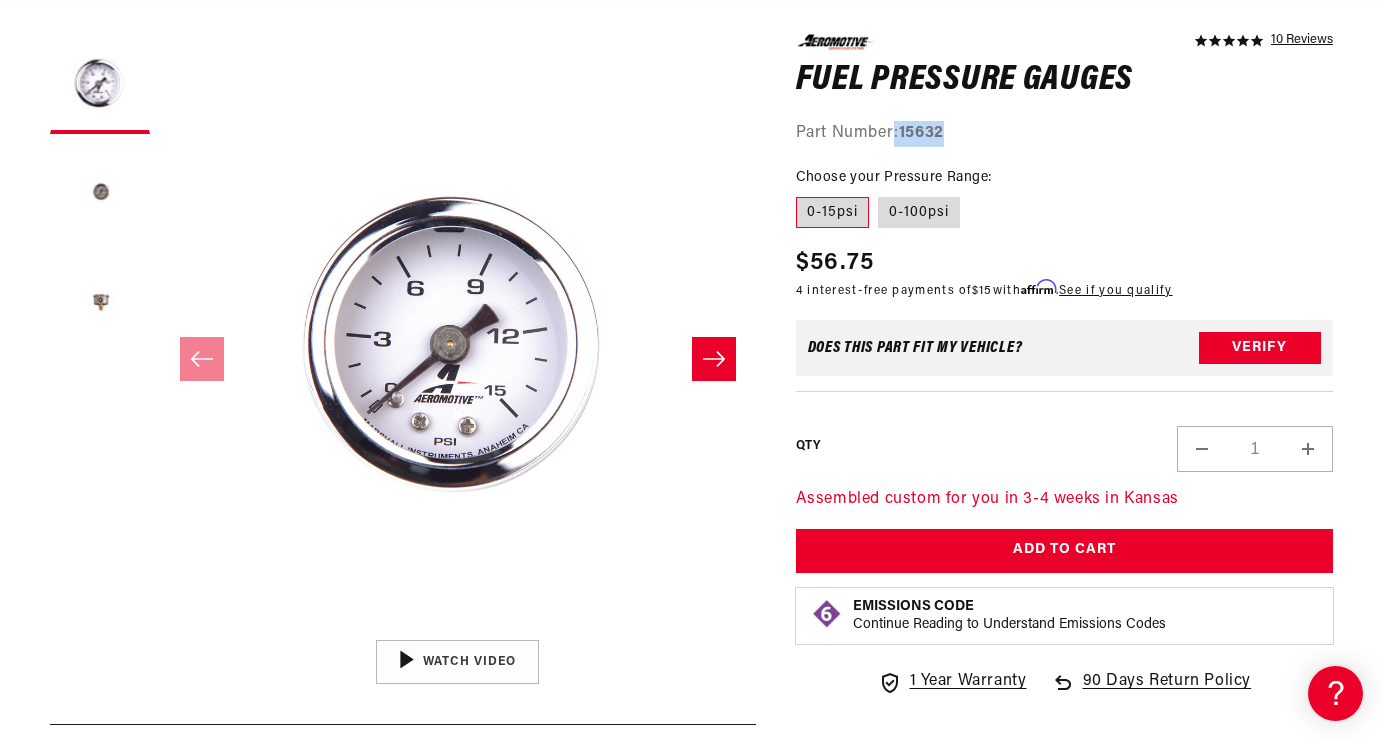 scroll, scrollTop: 0, scrollLeft: 0, axis: both 